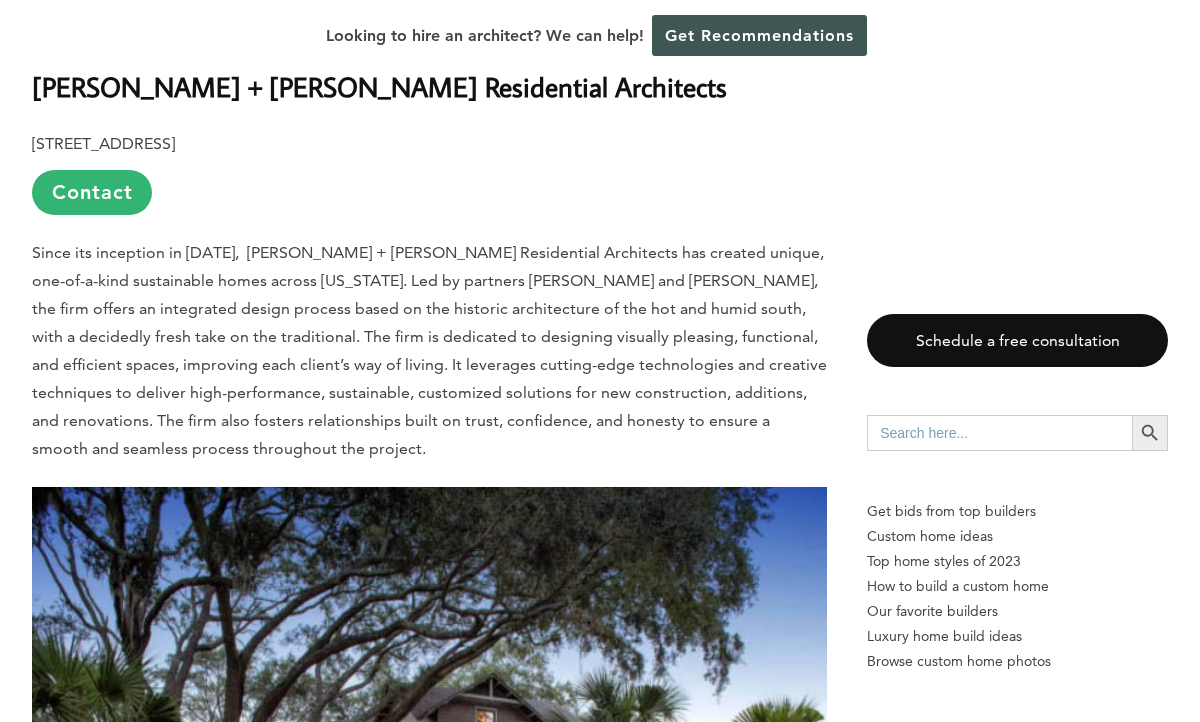 scroll, scrollTop: 3748, scrollLeft: 0, axis: vertical 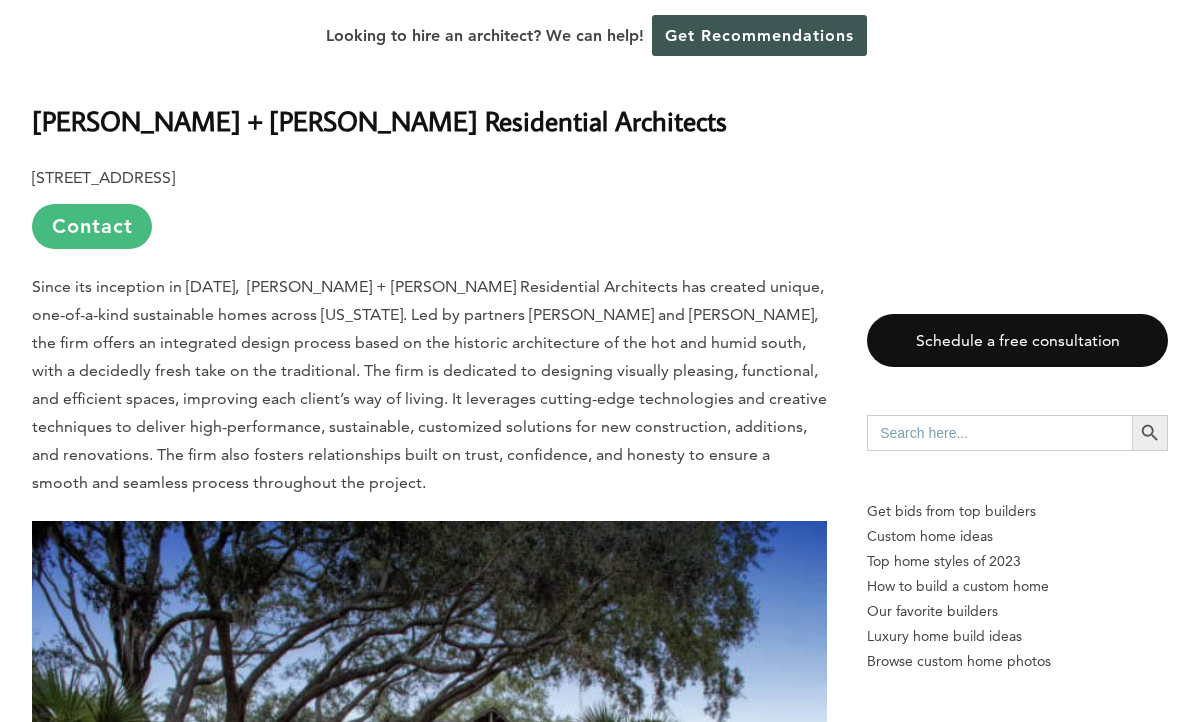 click on "Contact" at bounding box center (92, 226) 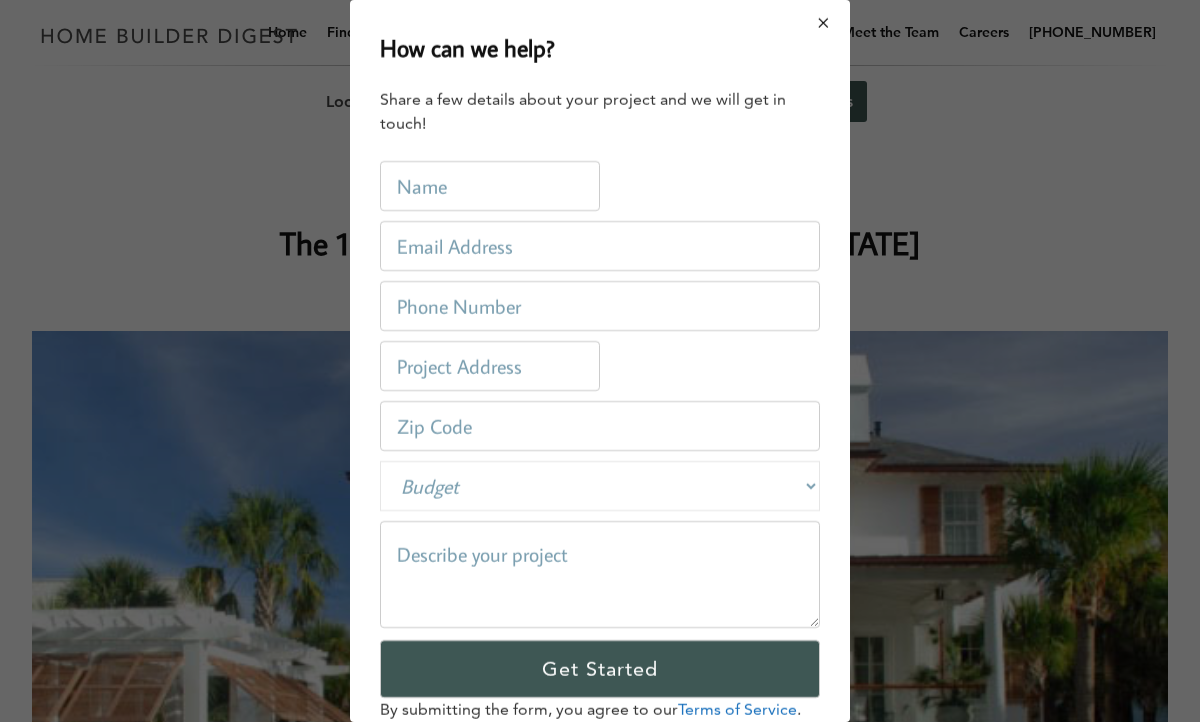 scroll, scrollTop: 0, scrollLeft: 0, axis: both 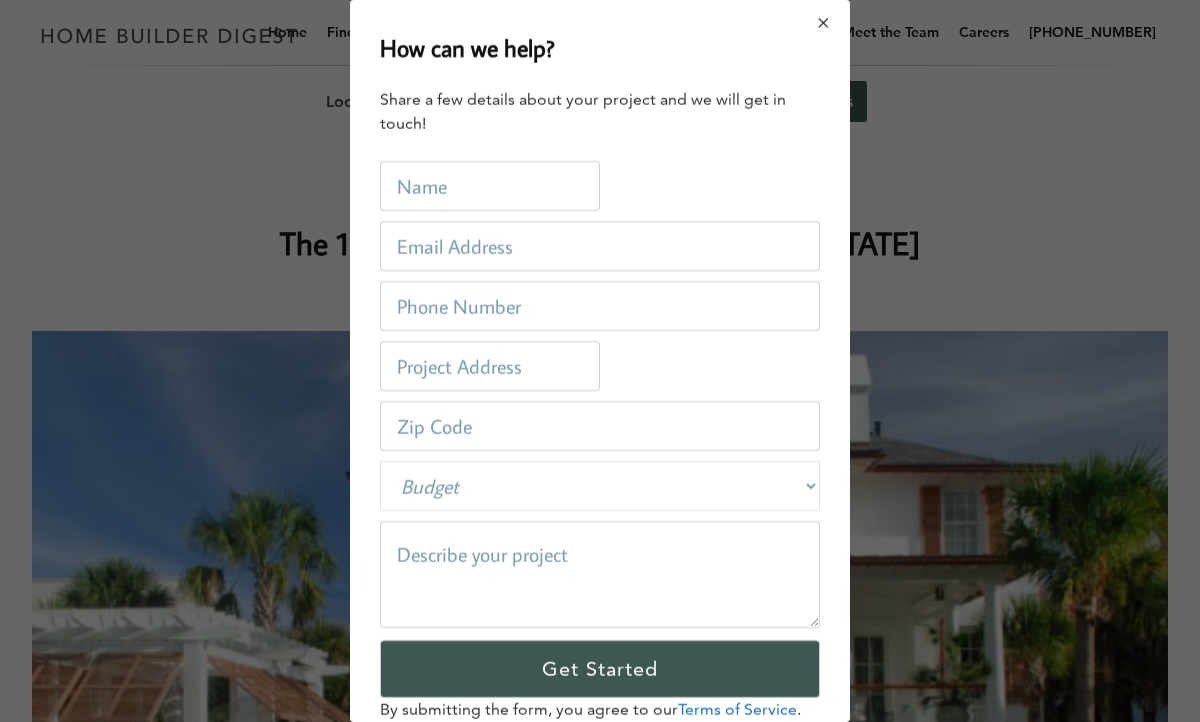 click at bounding box center [824, 23] 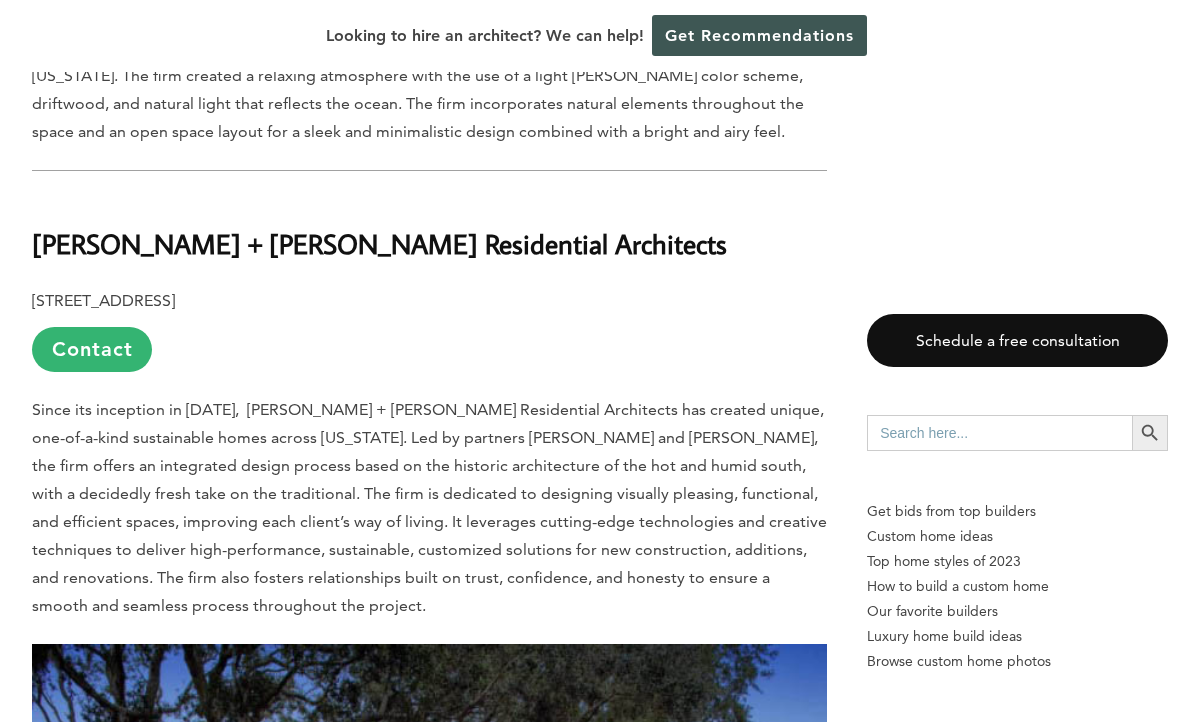 scroll, scrollTop: 3626, scrollLeft: 0, axis: vertical 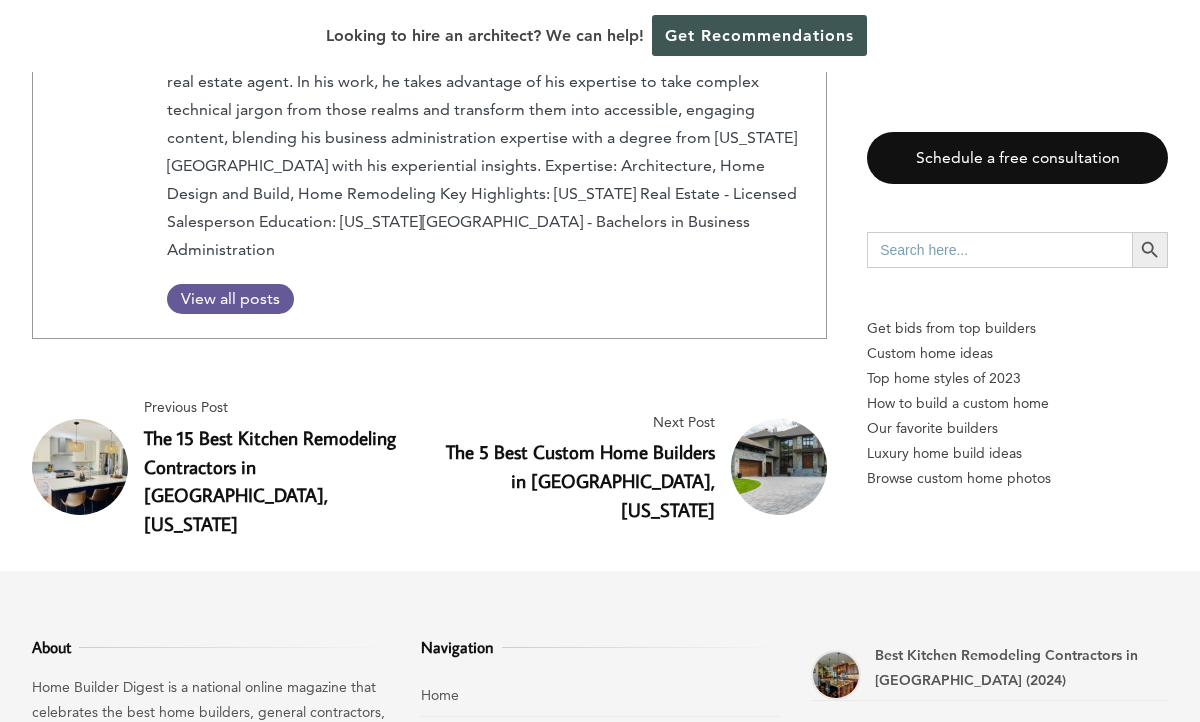 click on "The 5 Best Custom Home Builders in Montgomery, Alabama" at bounding box center [580, 480] 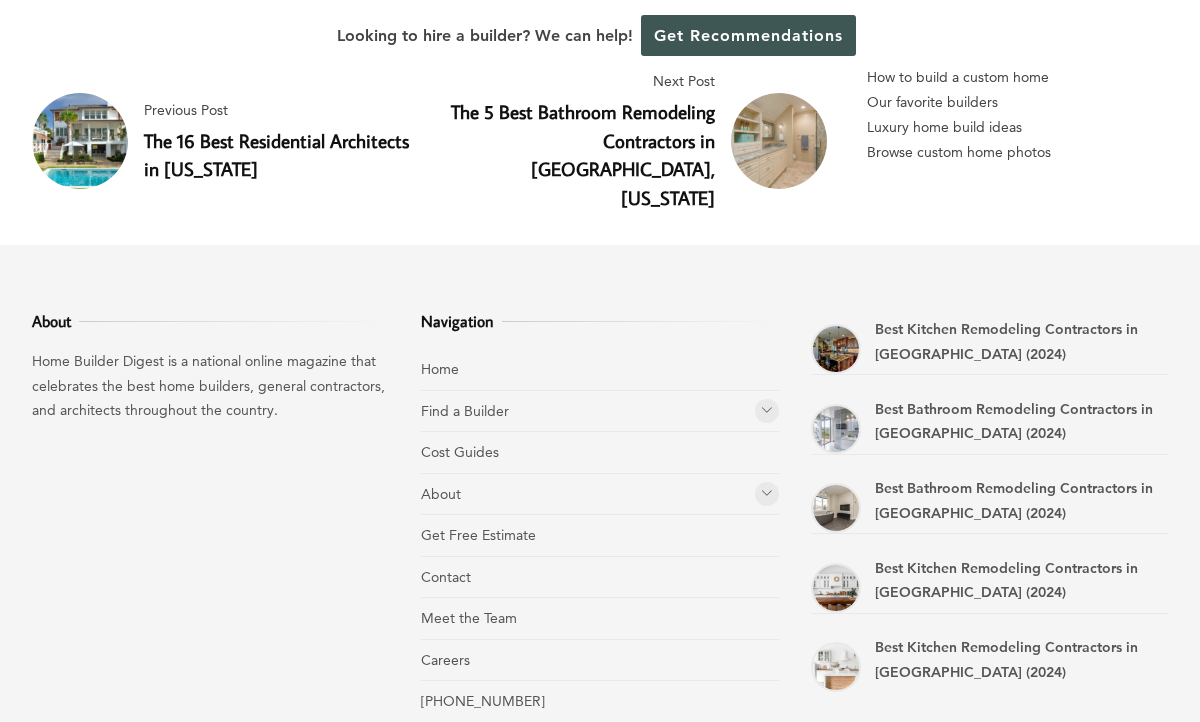scroll, scrollTop: 4928, scrollLeft: 0, axis: vertical 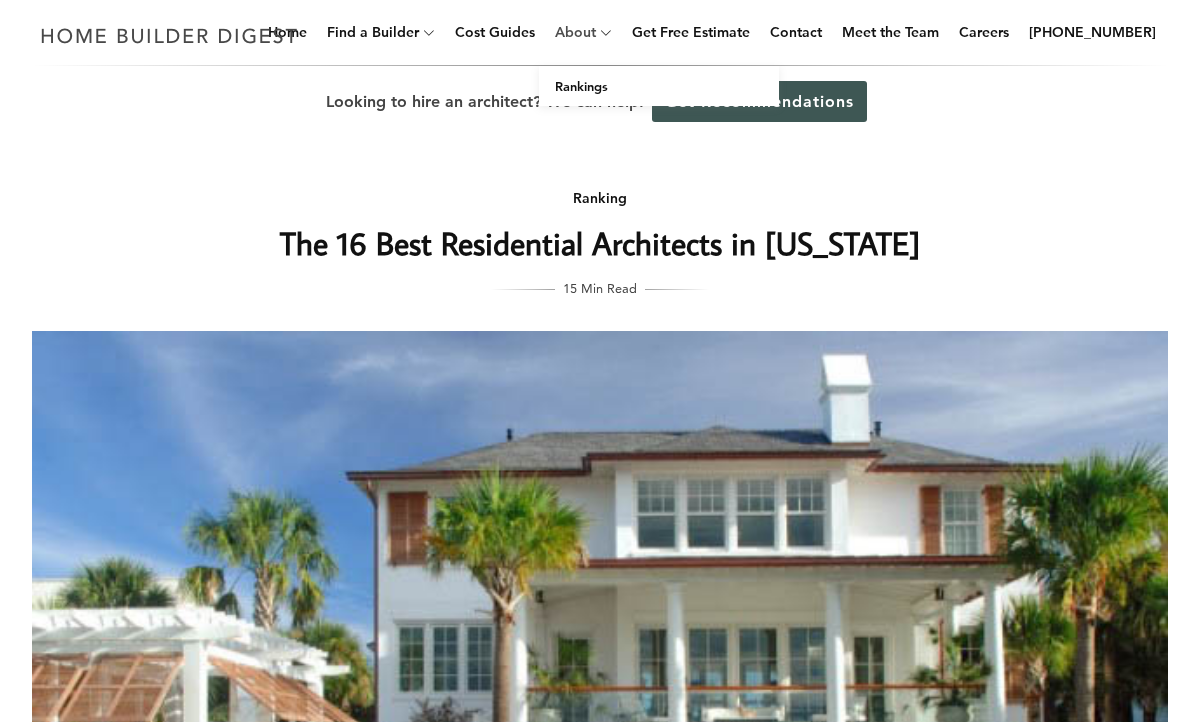 click on "About" at bounding box center (571, 32) 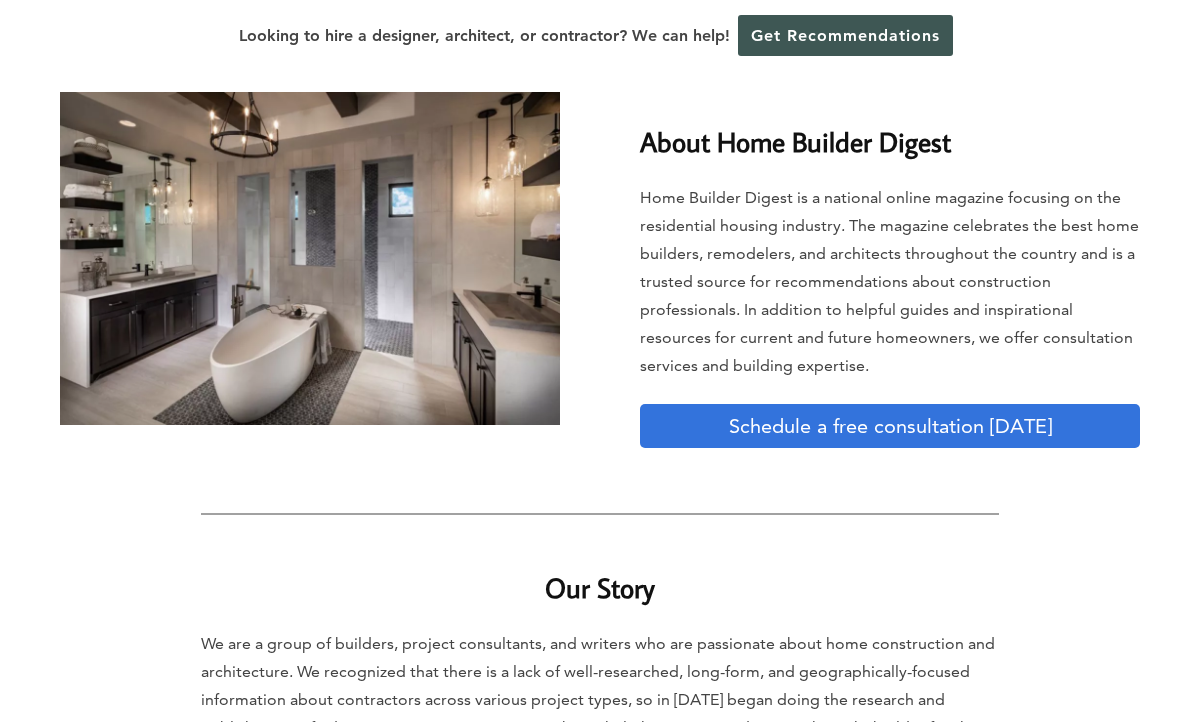 scroll, scrollTop: 0, scrollLeft: 0, axis: both 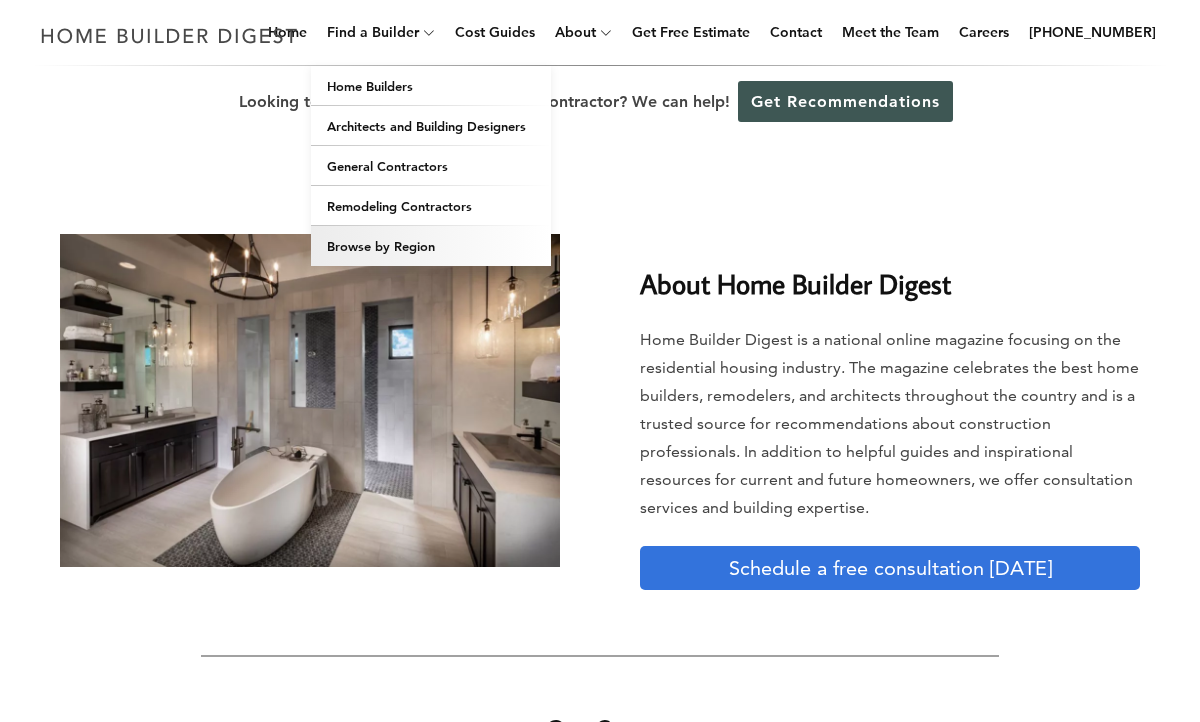 click on "Browse by Region" at bounding box center [431, 246] 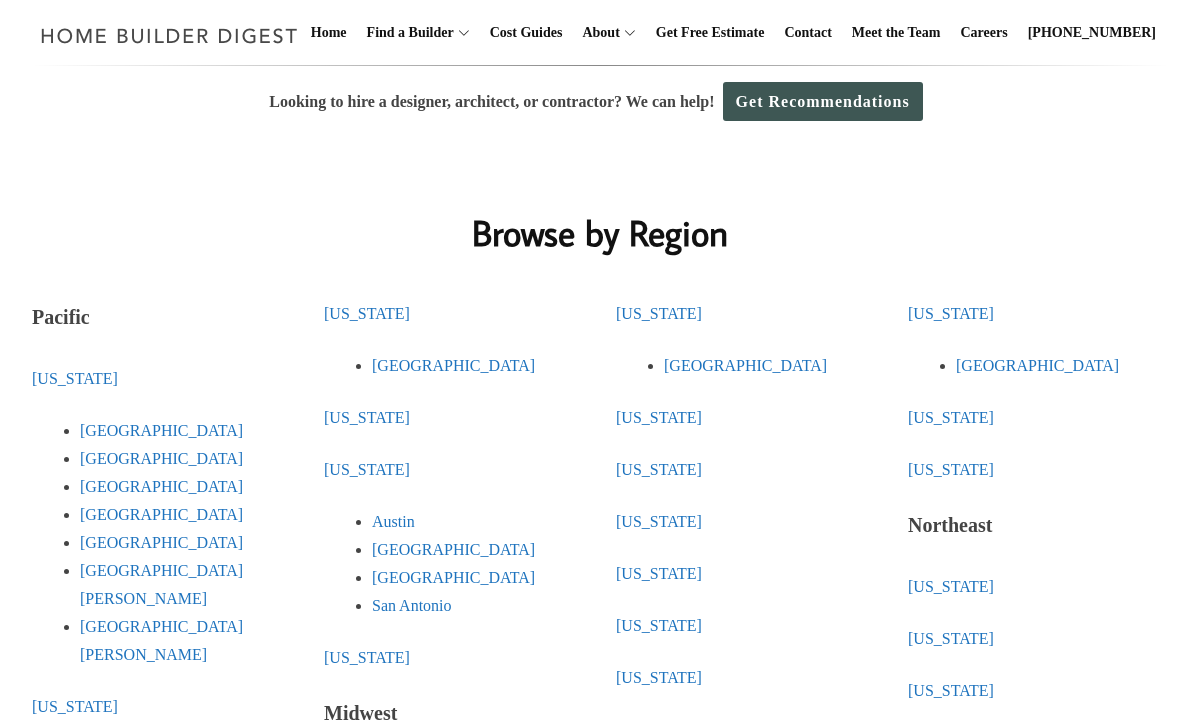scroll, scrollTop: 0, scrollLeft: 0, axis: both 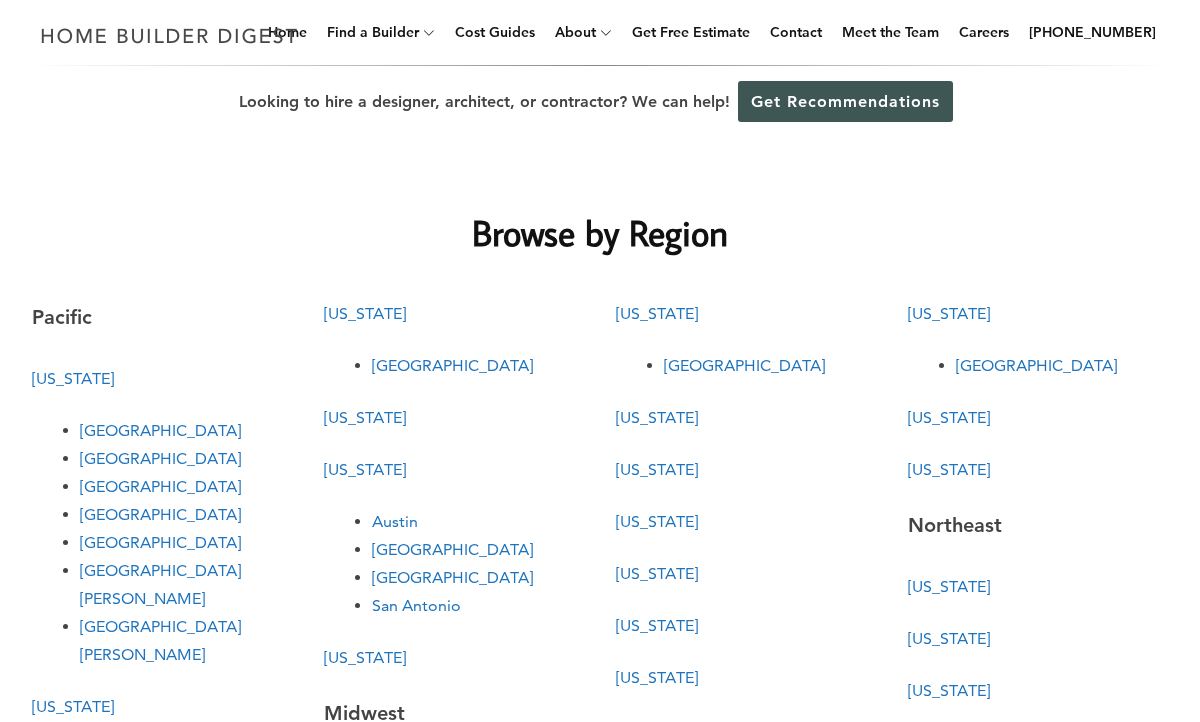 click on "[US_STATE]" at bounding box center [949, 313] 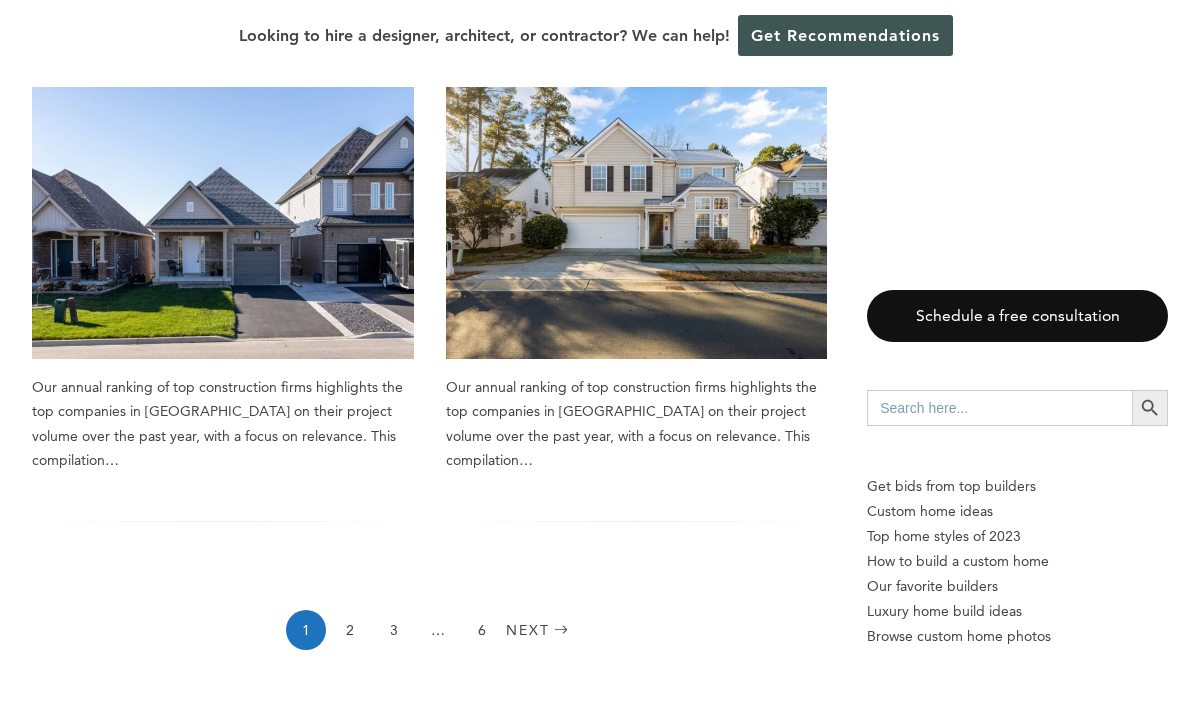 scroll, scrollTop: 2928, scrollLeft: 0, axis: vertical 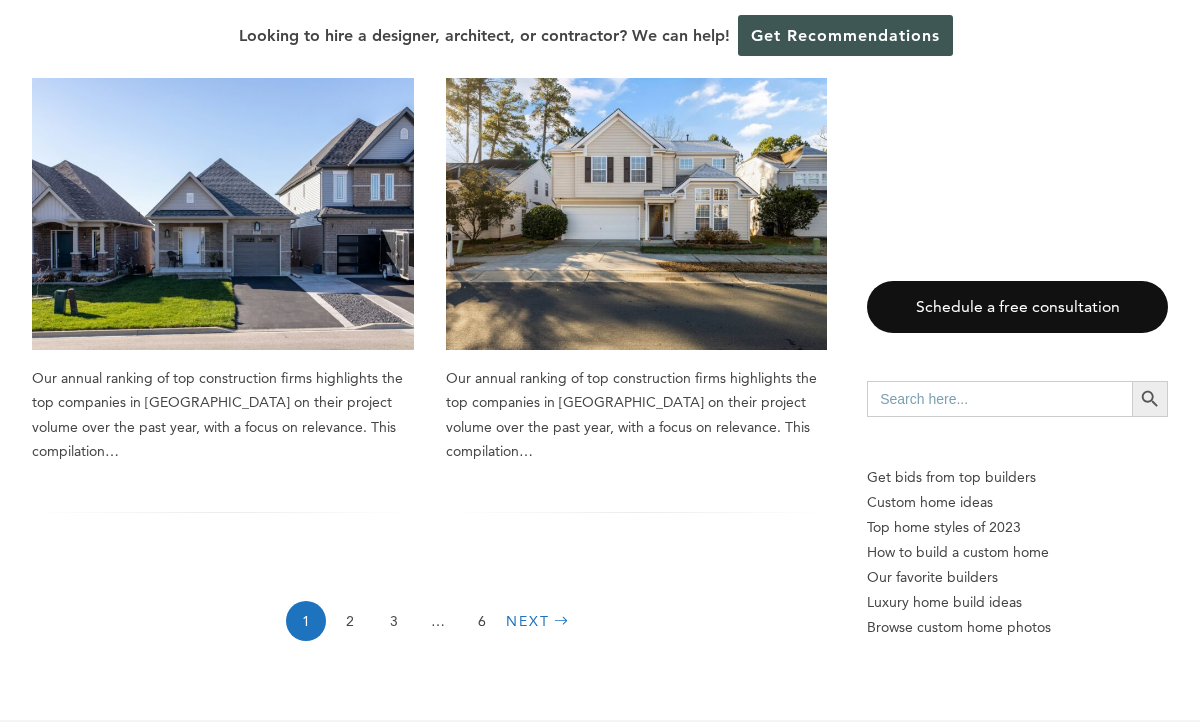 click on "Next" at bounding box center (540, 621) 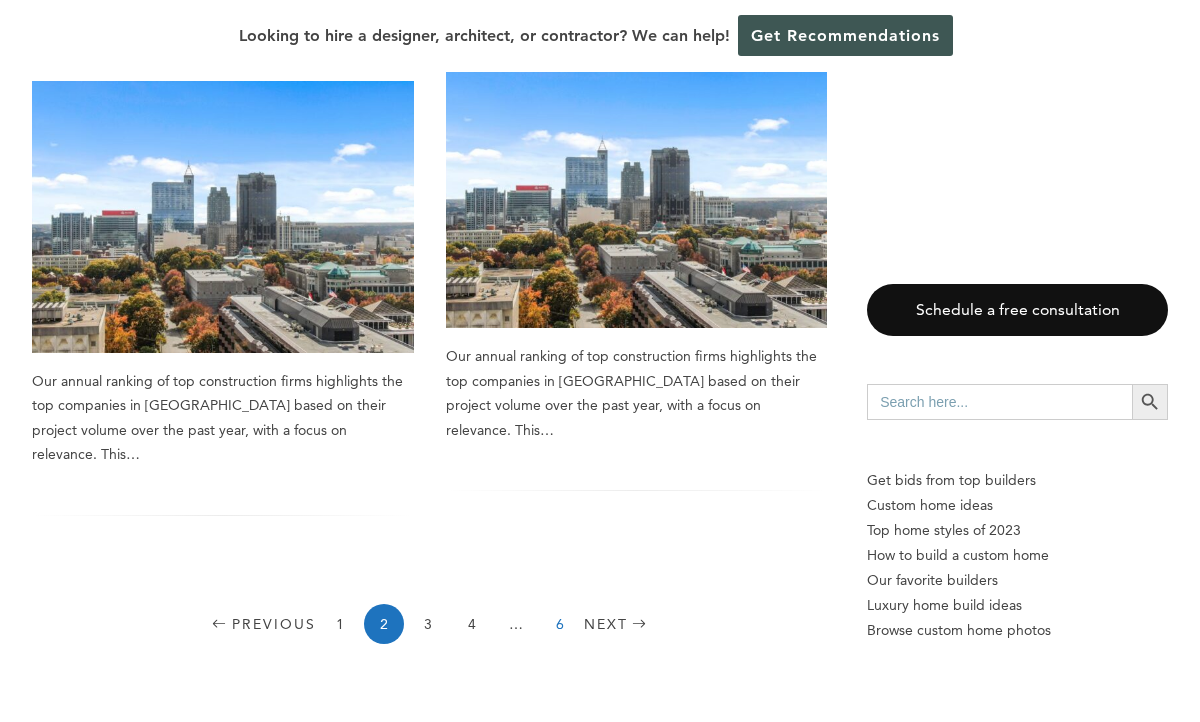 scroll, scrollTop: 2928, scrollLeft: 0, axis: vertical 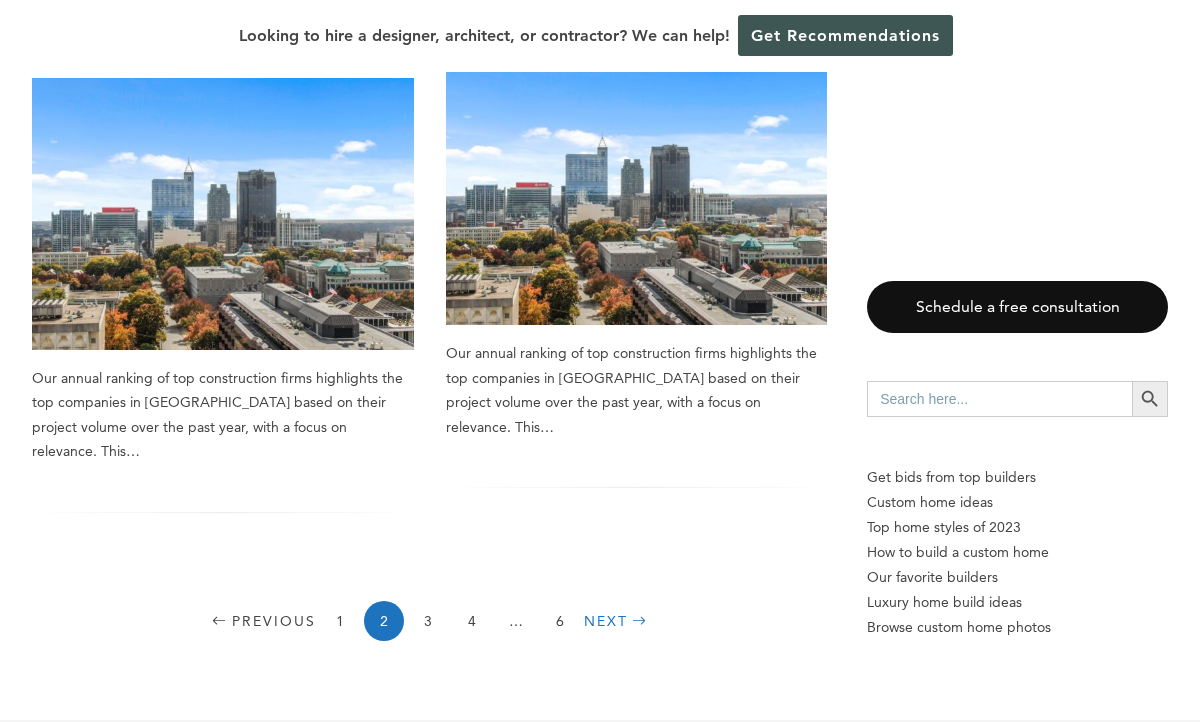 click on "Next" at bounding box center [618, 621] 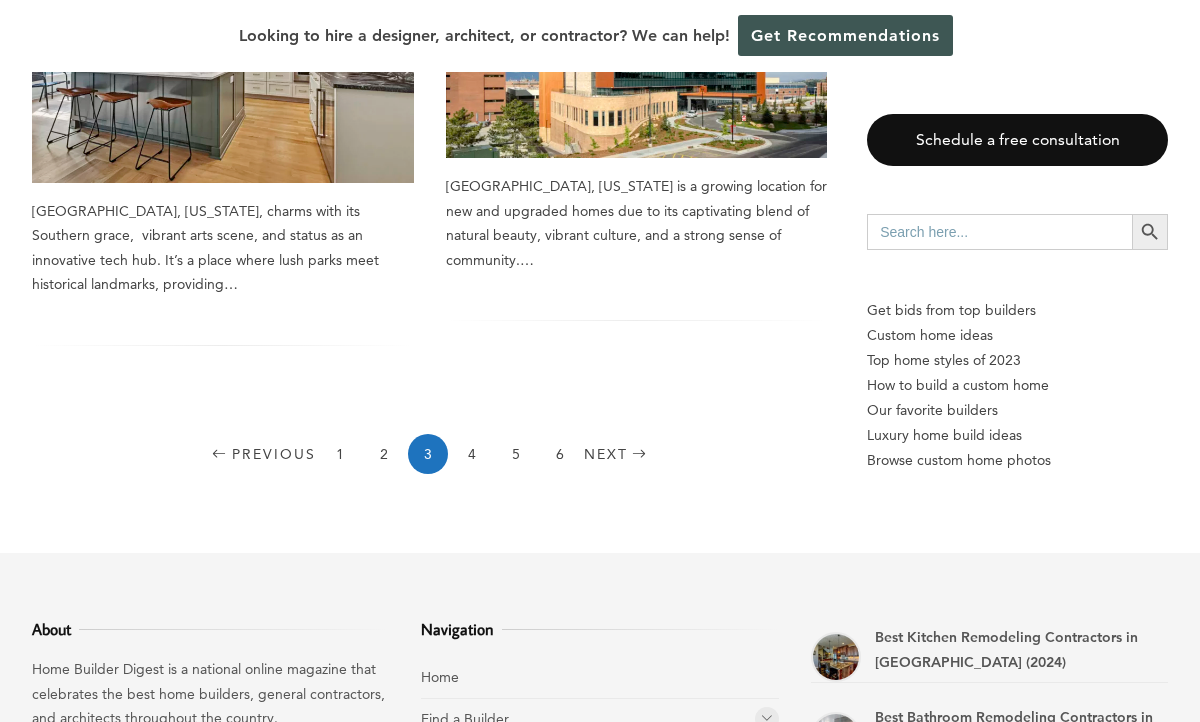 scroll, scrollTop: 3106, scrollLeft: 0, axis: vertical 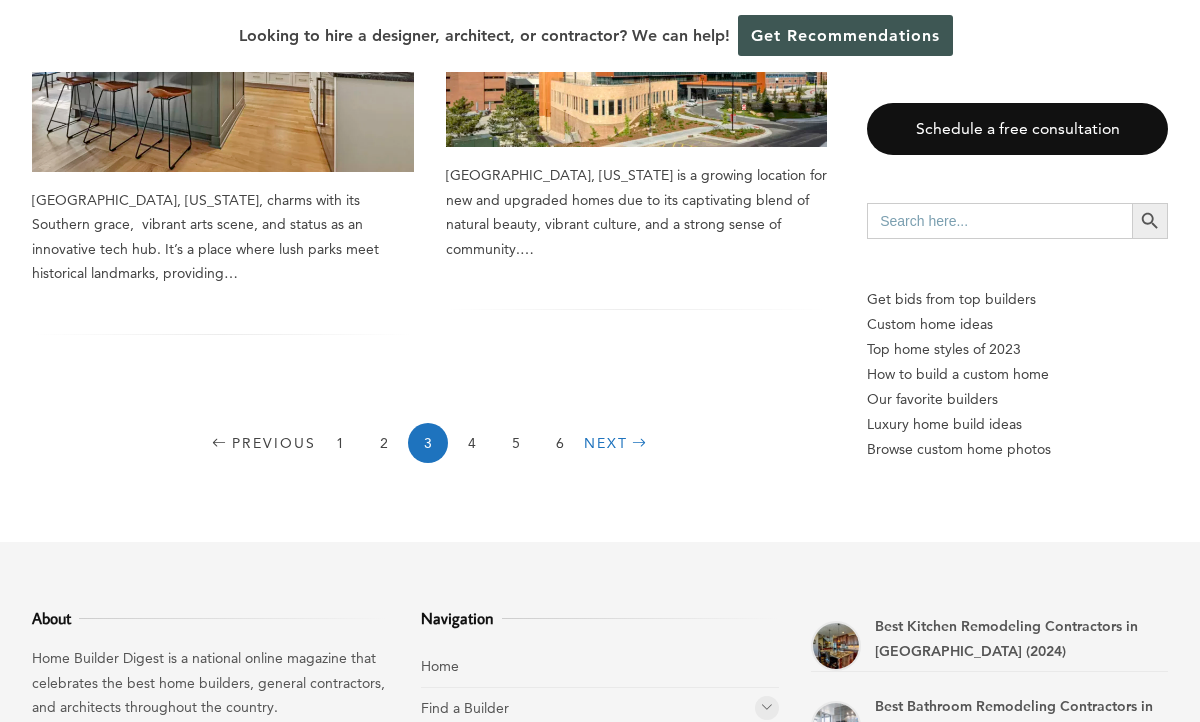 click on "Next" at bounding box center [618, 443] 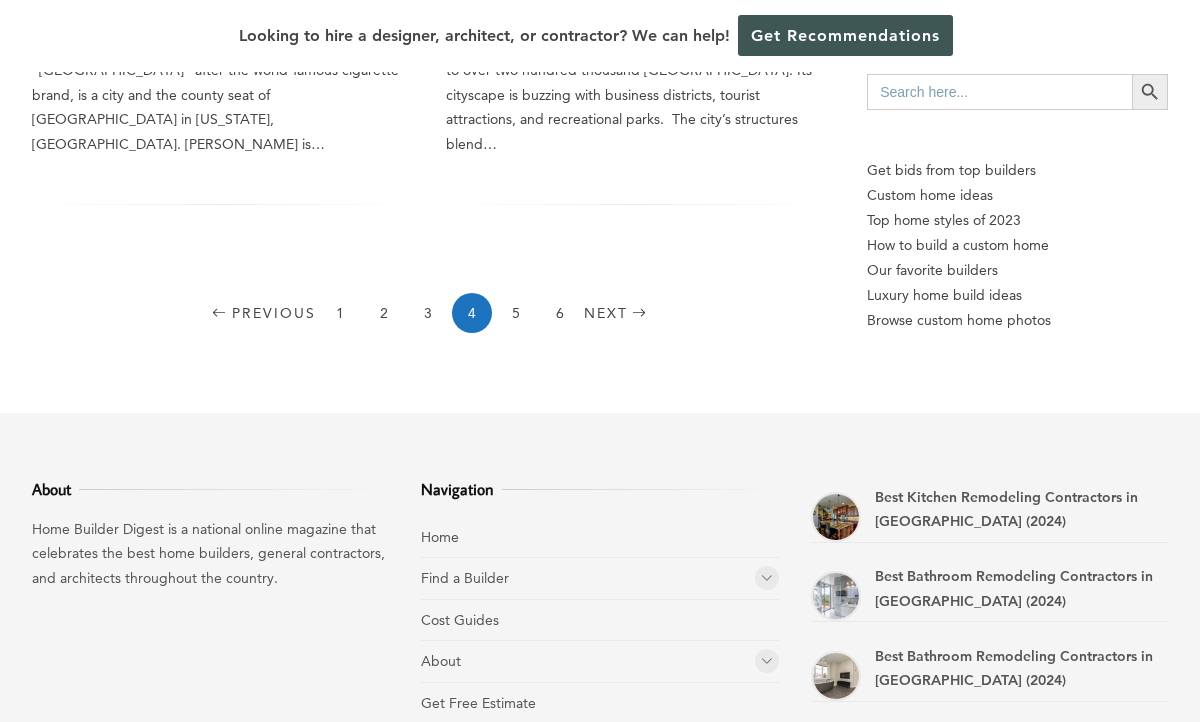 scroll, scrollTop: 3415, scrollLeft: 0, axis: vertical 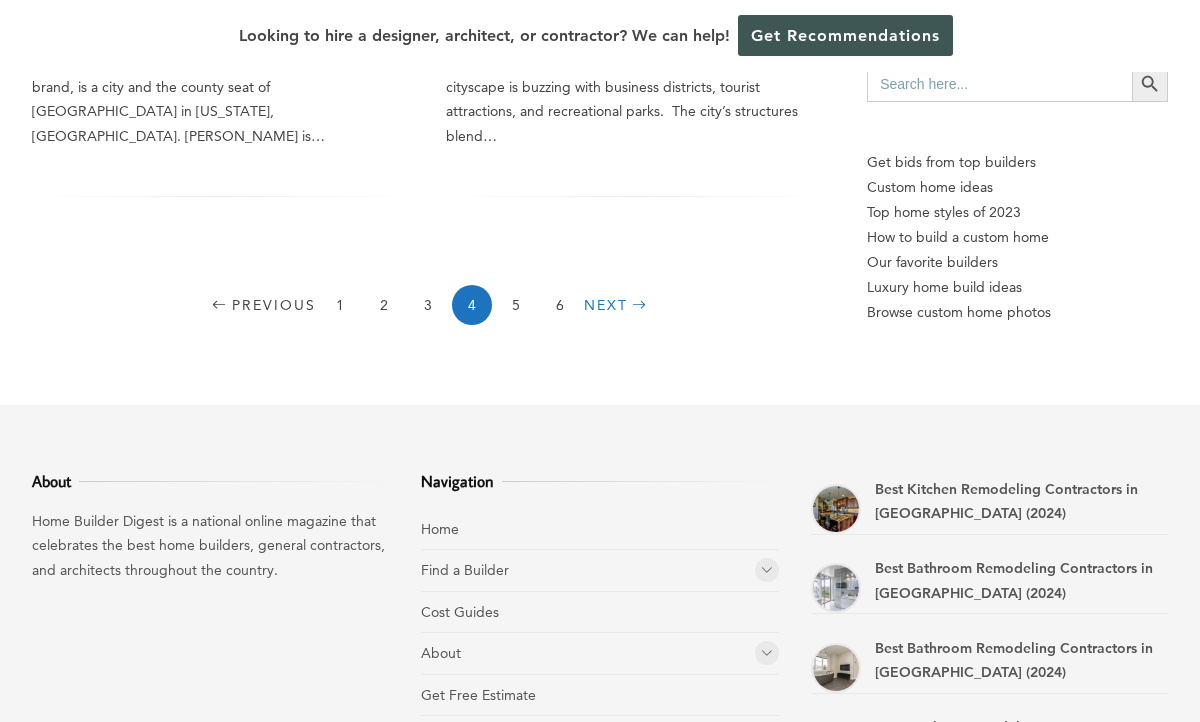 click on "Next" at bounding box center [618, 305] 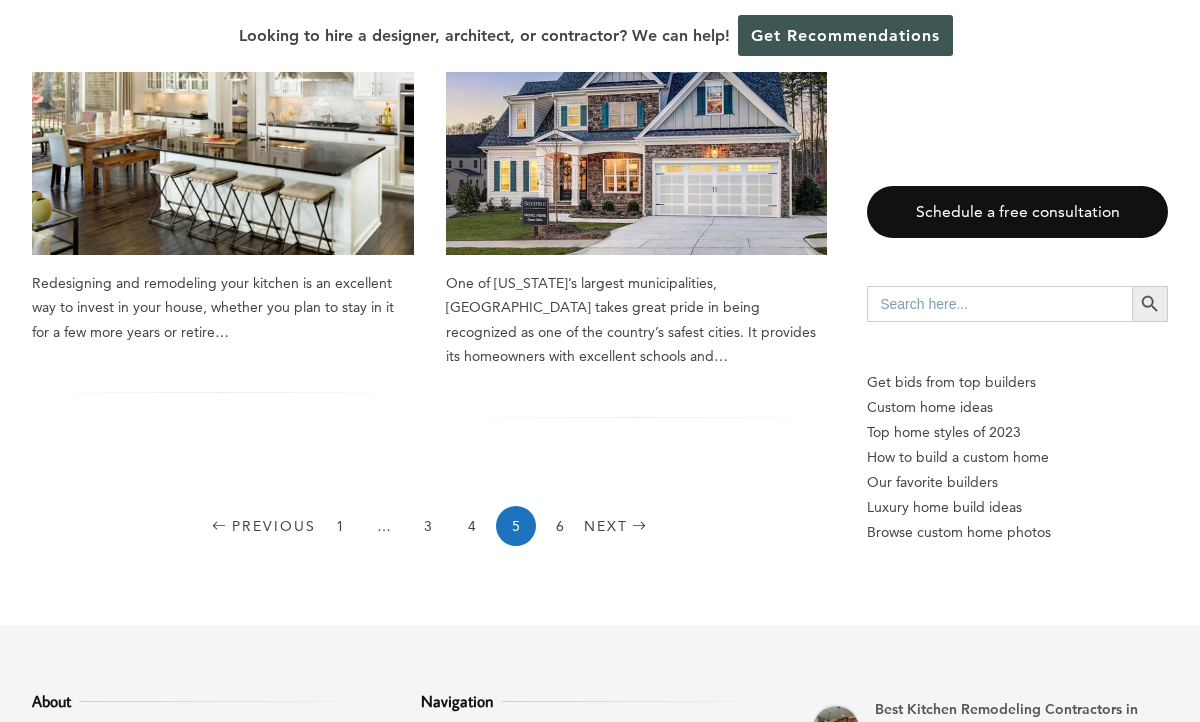 scroll, scrollTop: 2977, scrollLeft: 0, axis: vertical 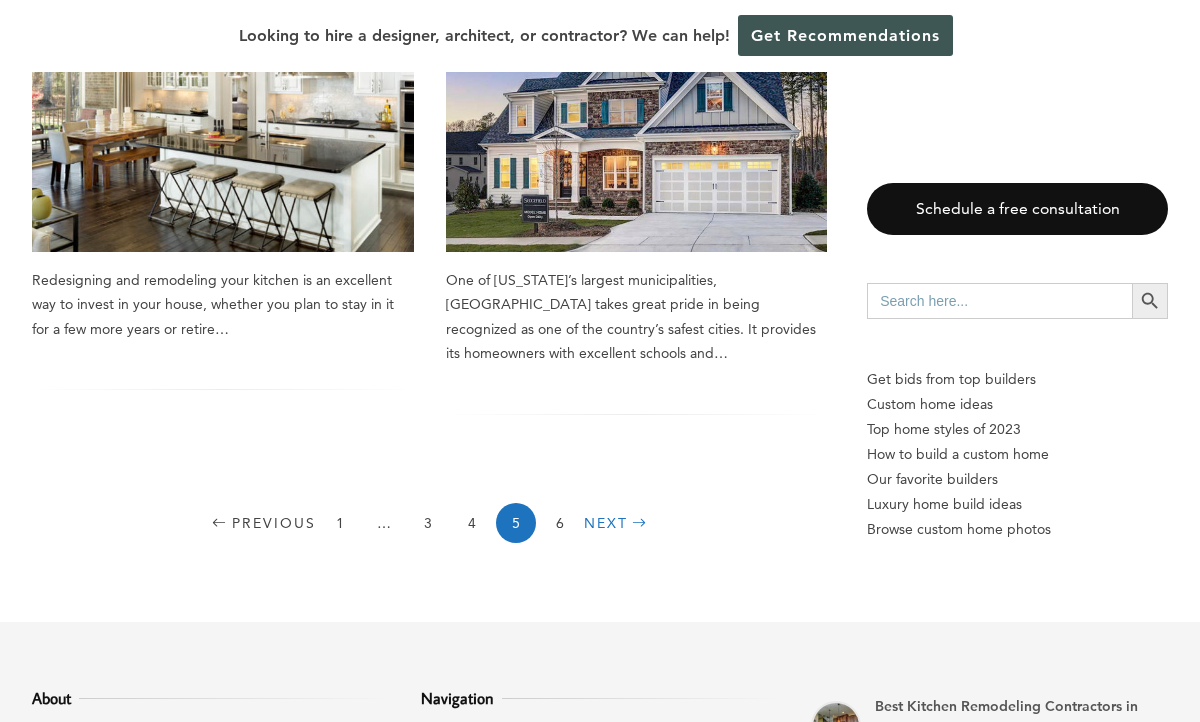 click on "Next" at bounding box center [618, 523] 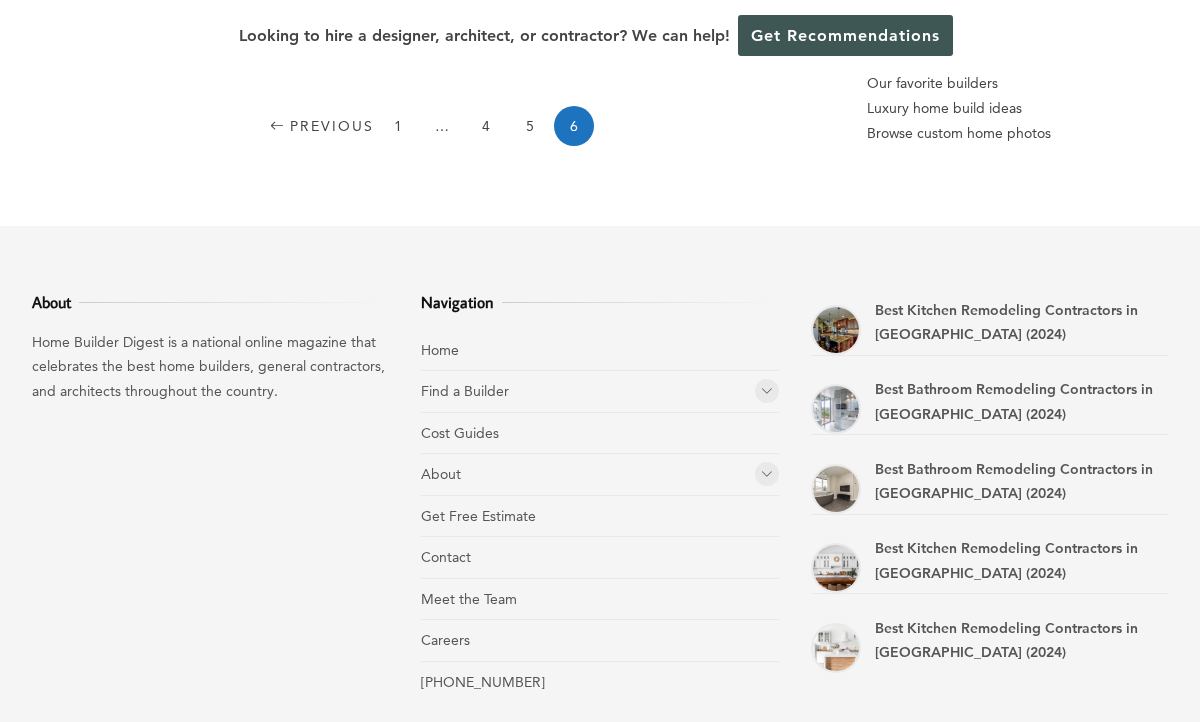 scroll, scrollTop: 2110, scrollLeft: 0, axis: vertical 